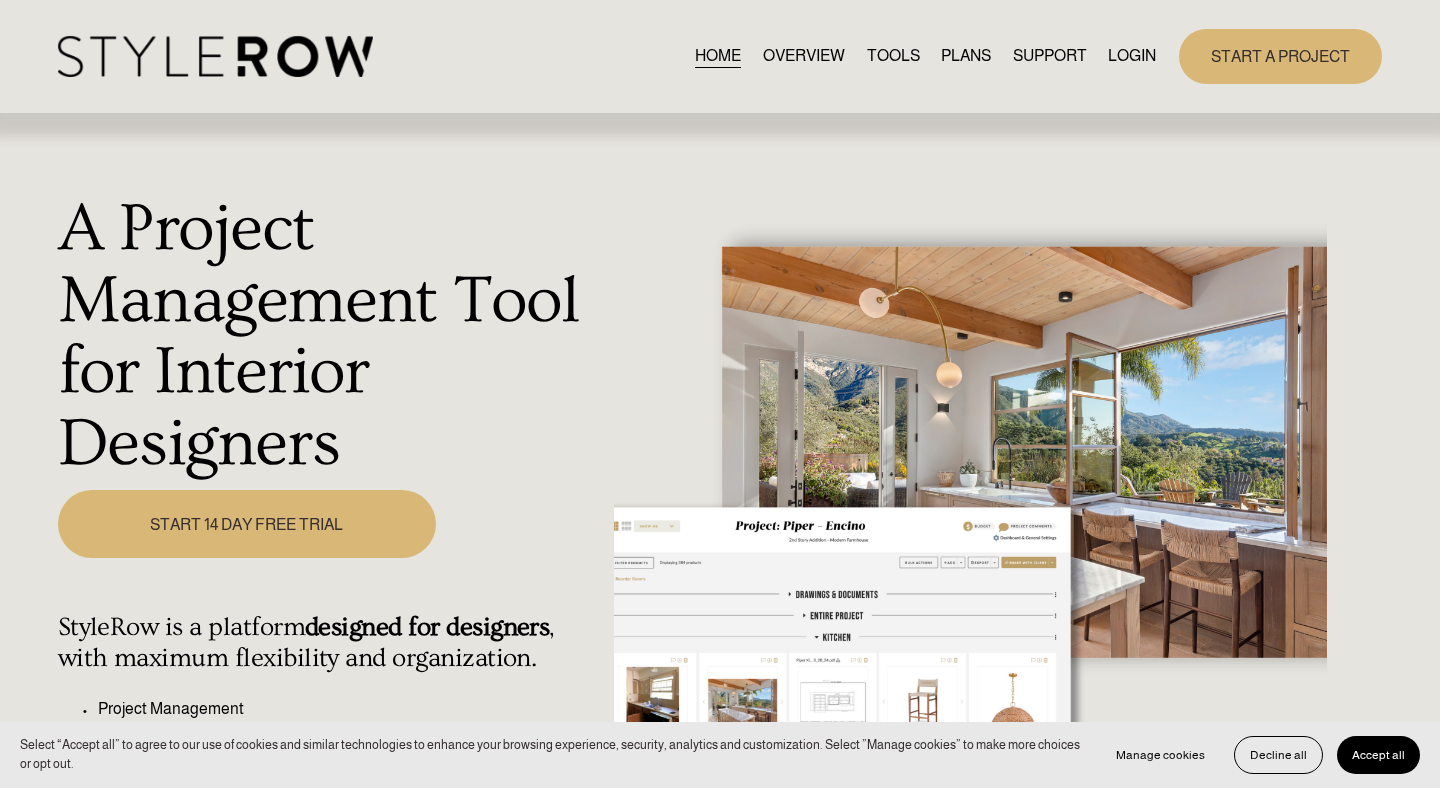scroll, scrollTop: 0, scrollLeft: 0, axis: both 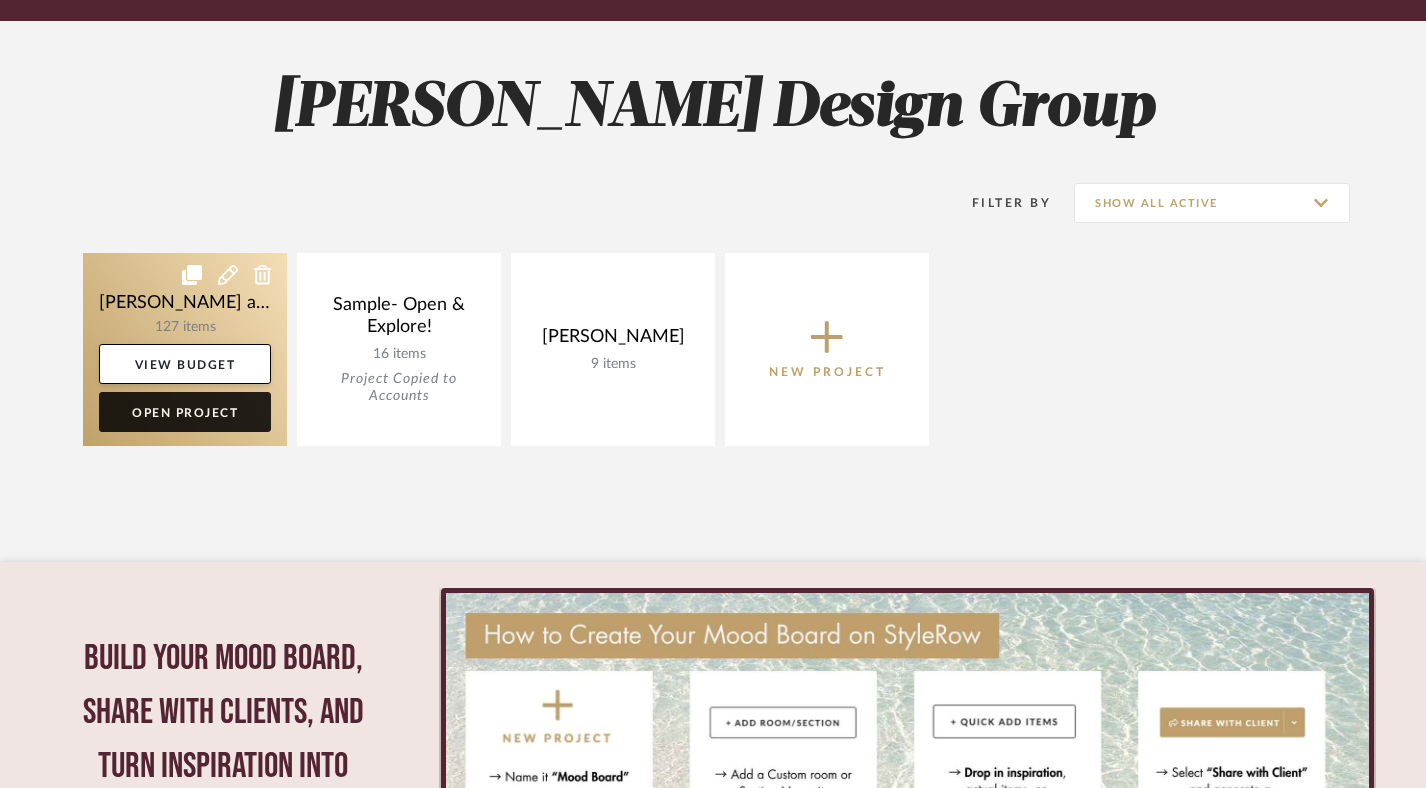 click on "Open Project" 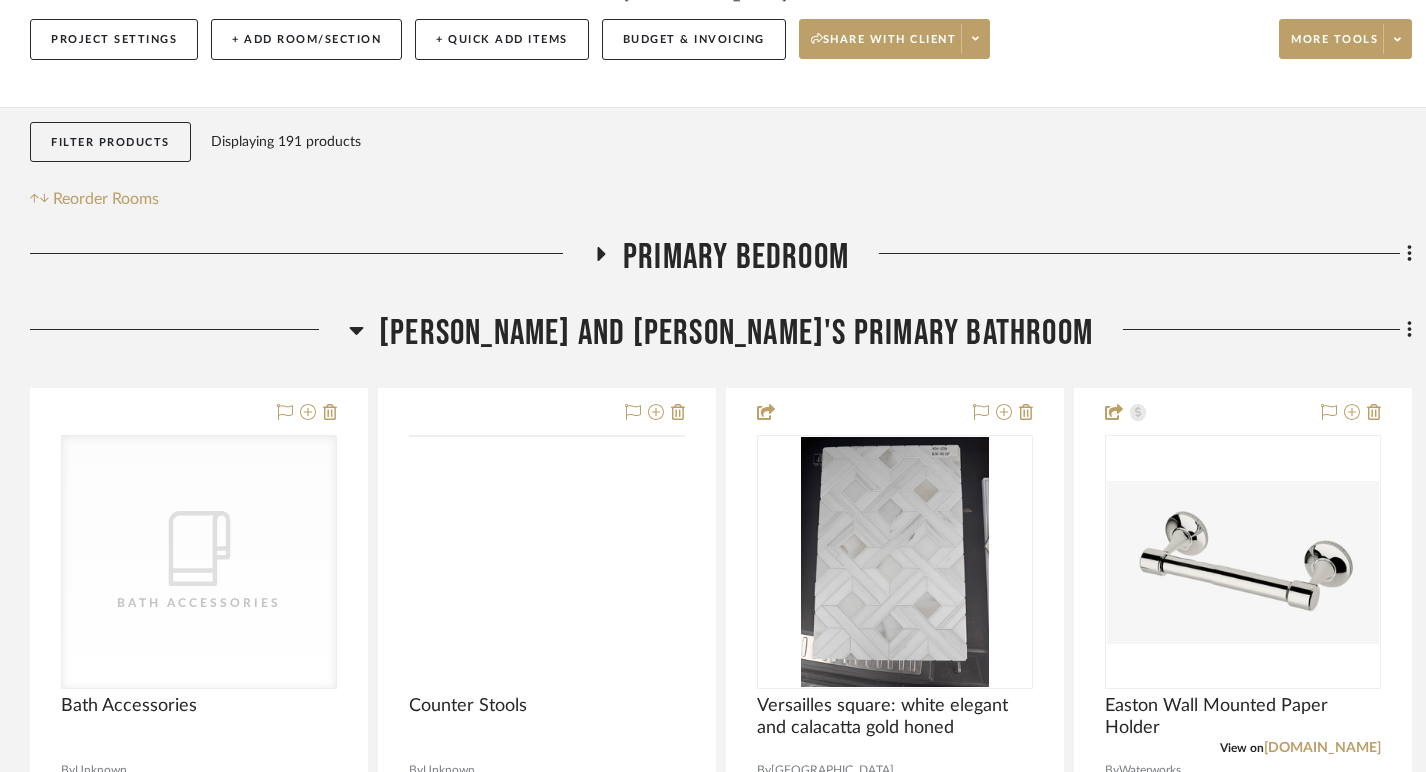 scroll, scrollTop: 347, scrollLeft: 0, axis: vertical 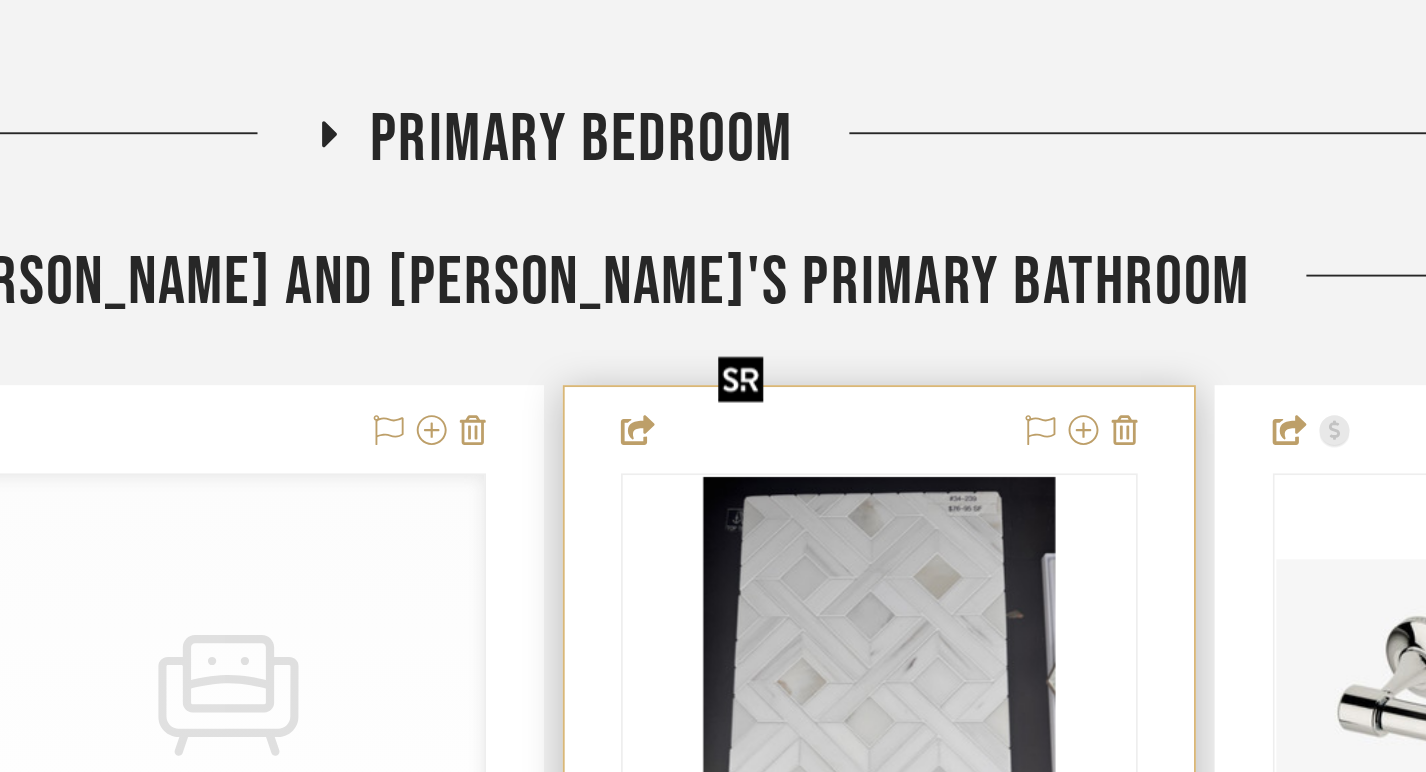 click at bounding box center (895, 558) 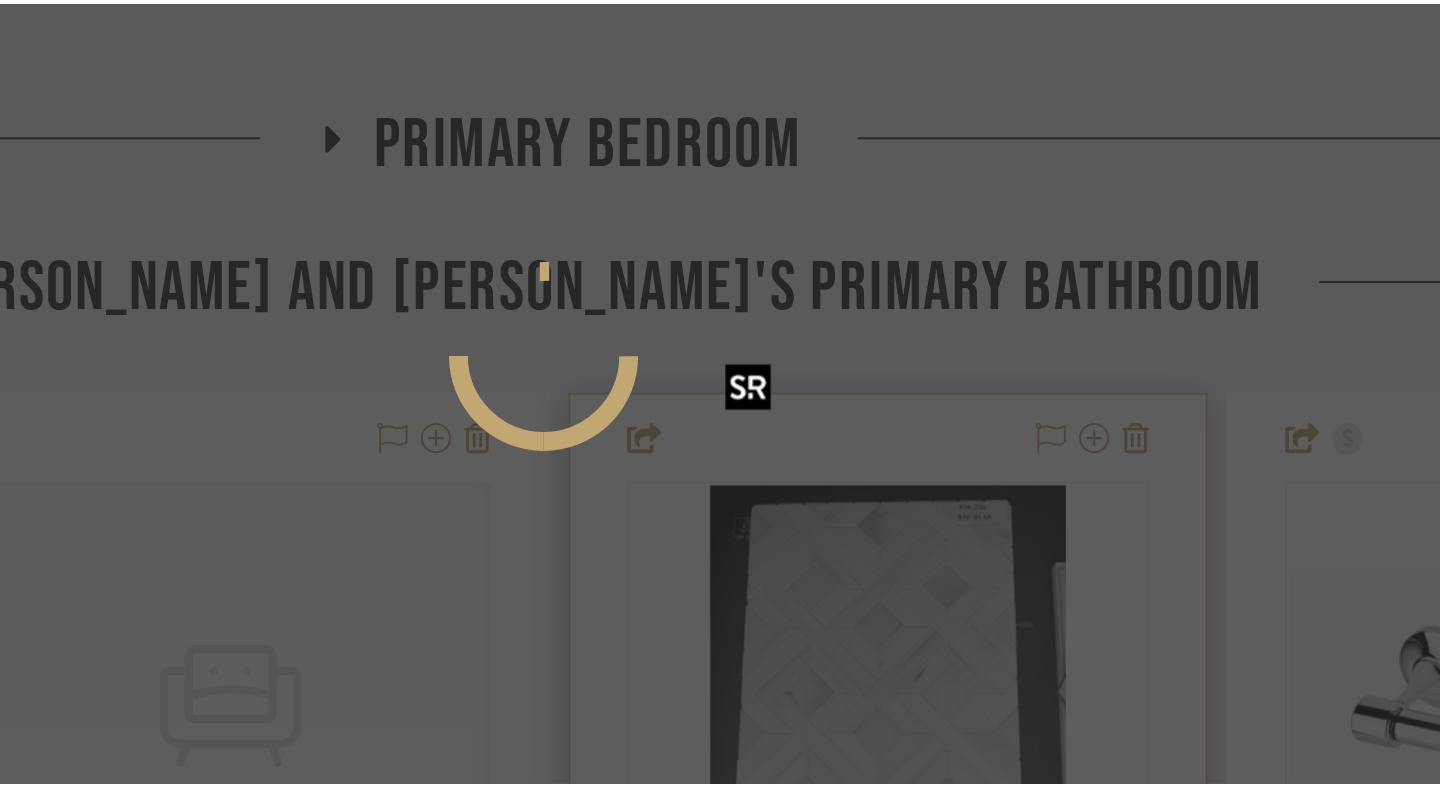 scroll, scrollTop: 0, scrollLeft: 0, axis: both 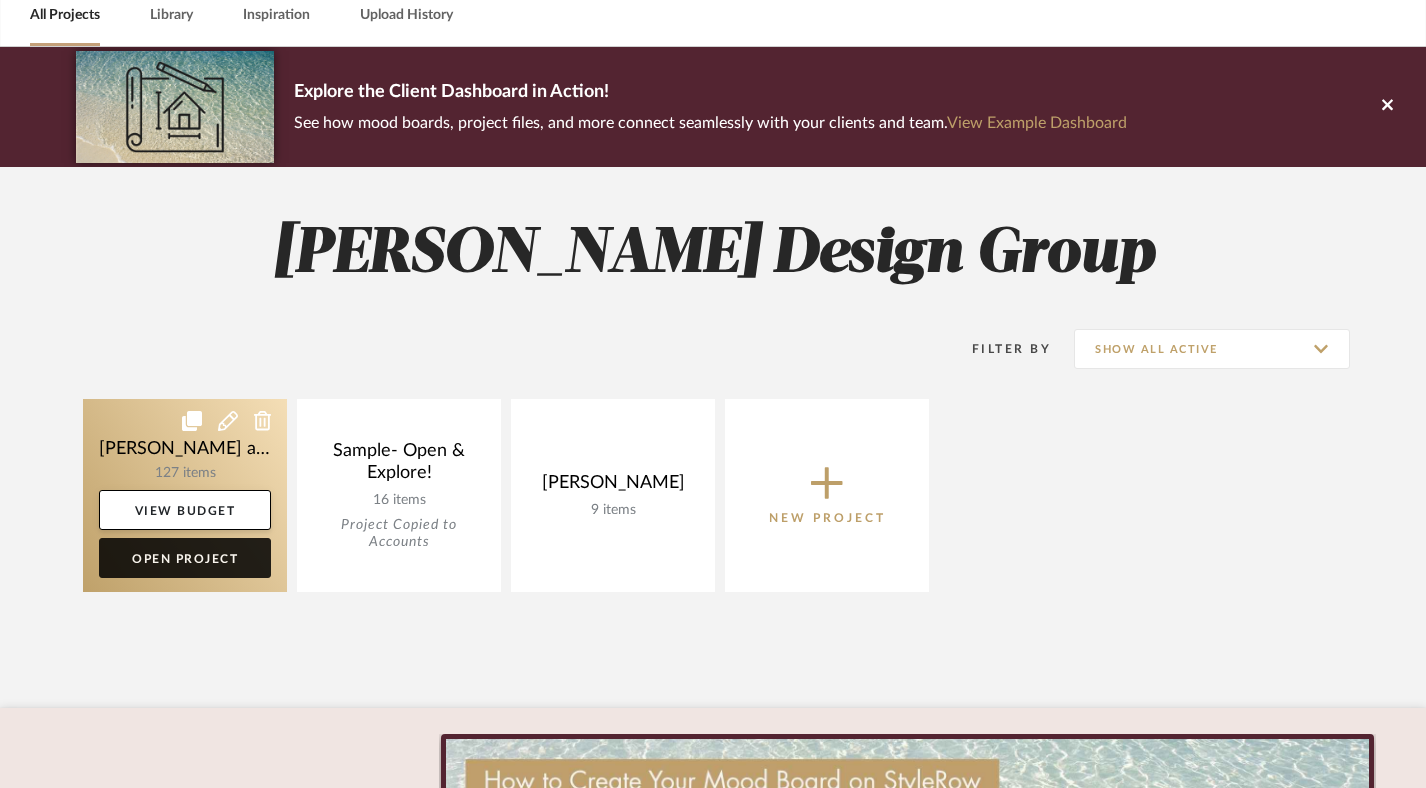 click on "Open Project" 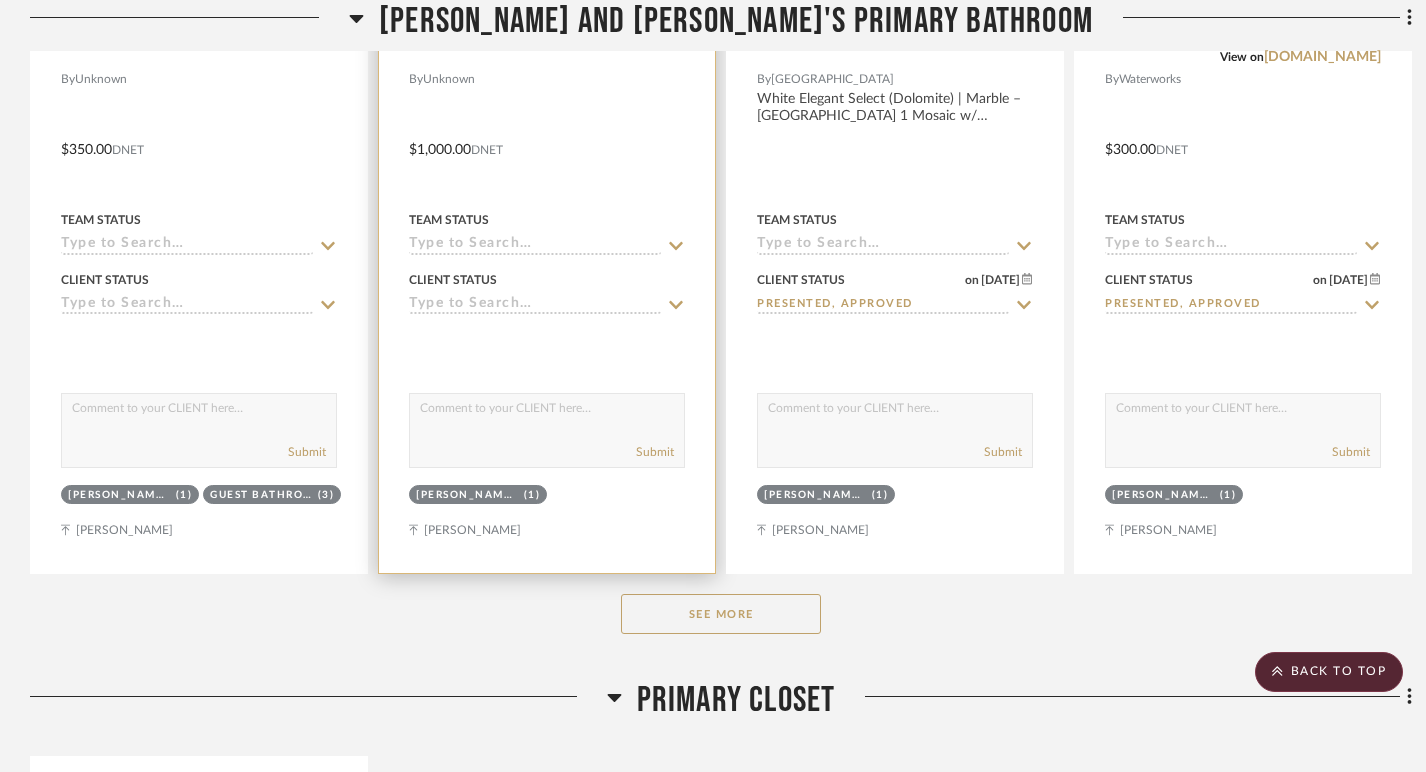 scroll, scrollTop: 1040, scrollLeft: 0, axis: vertical 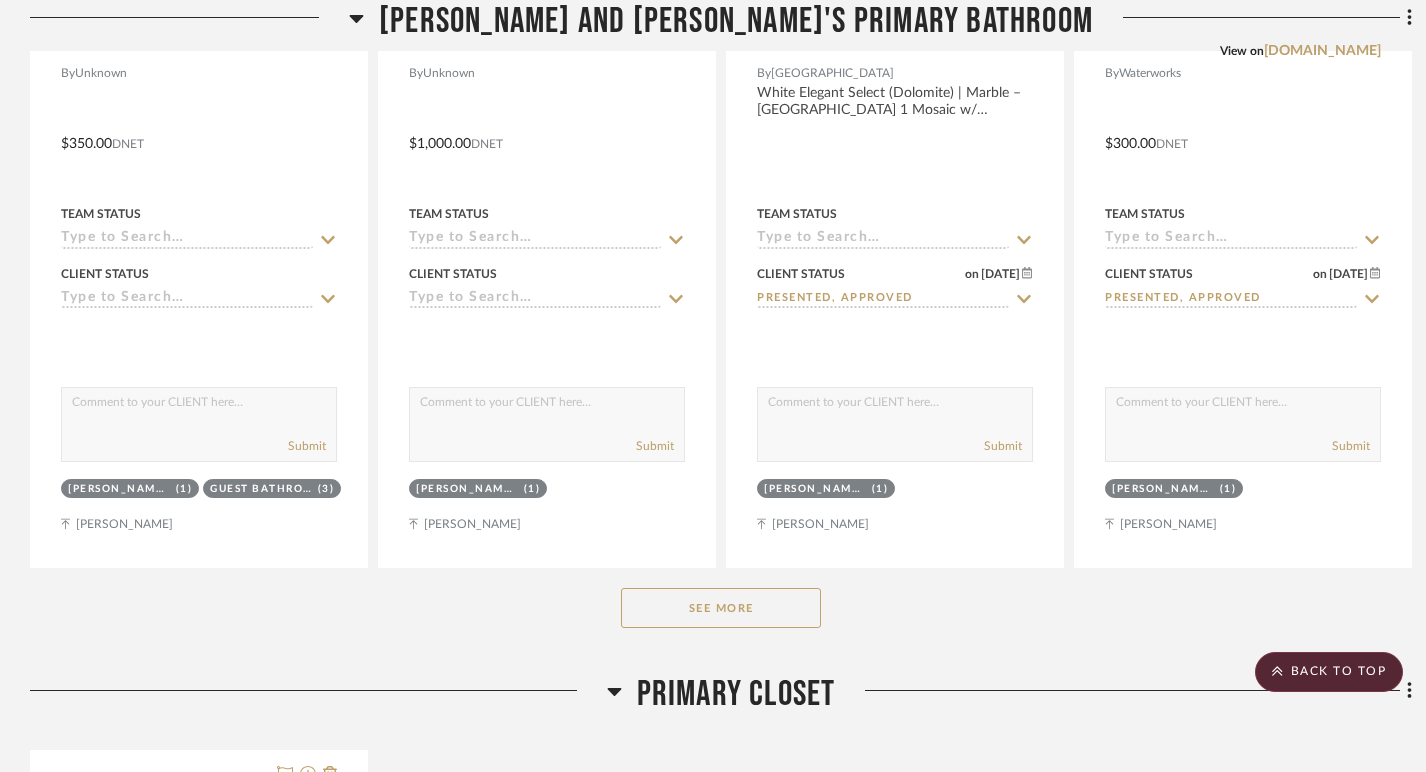 click on "See More" 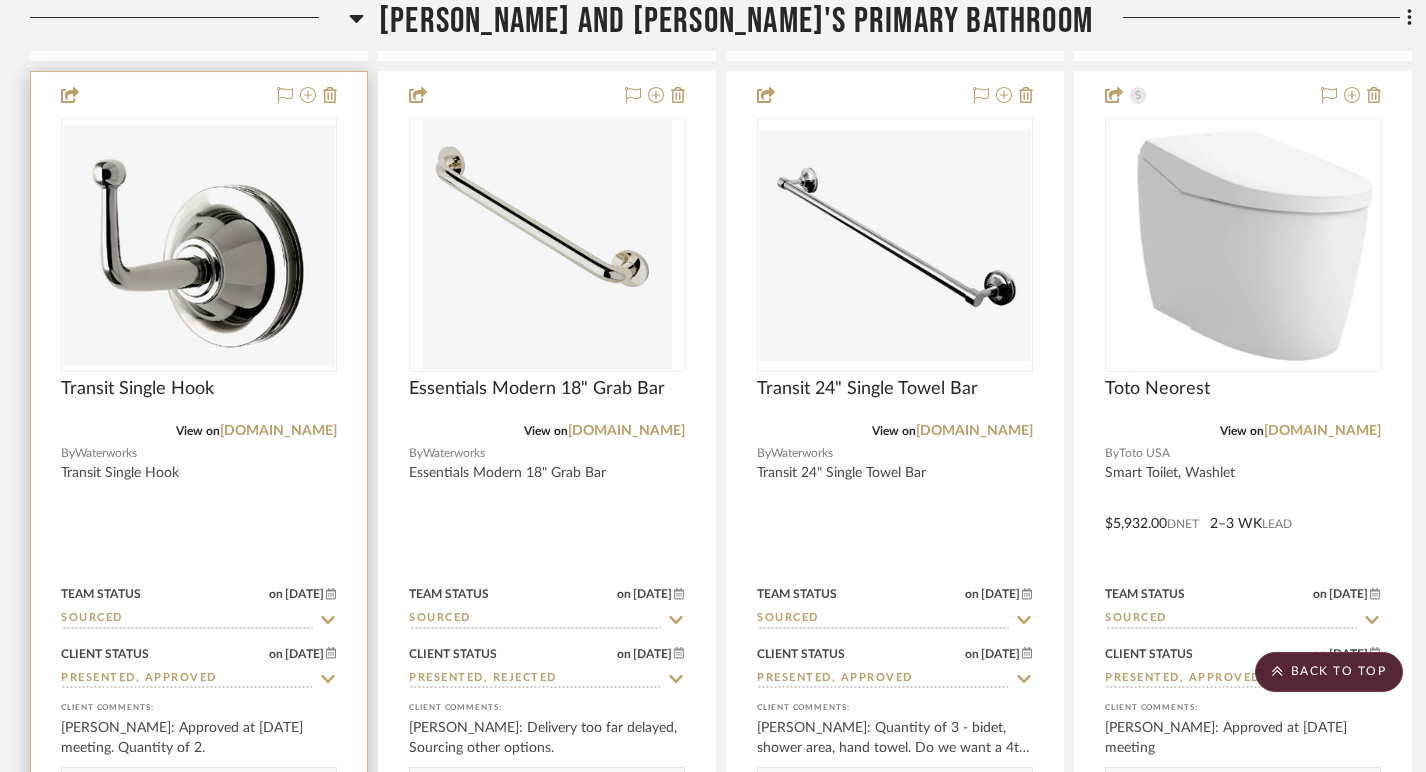 scroll, scrollTop: 6854, scrollLeft: 0, axis: vertical 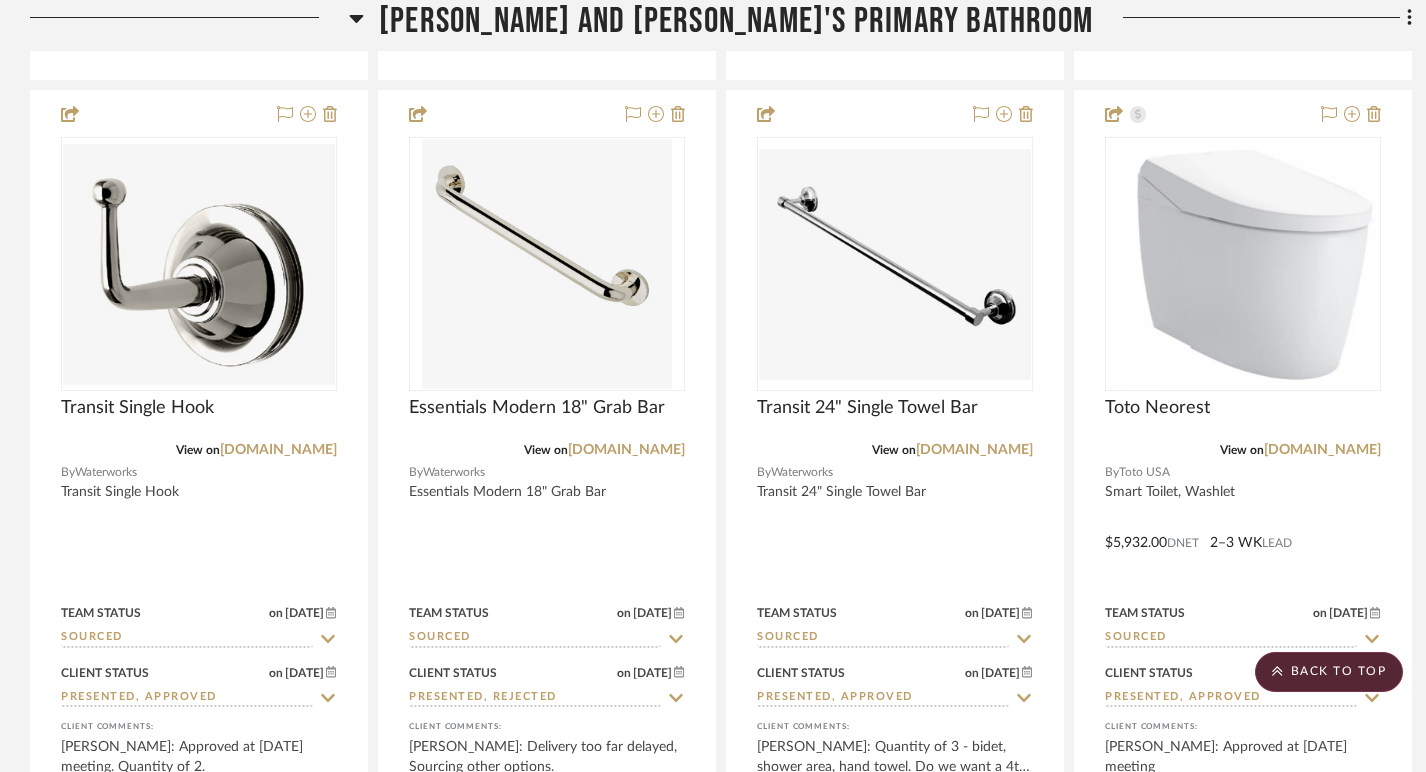 click 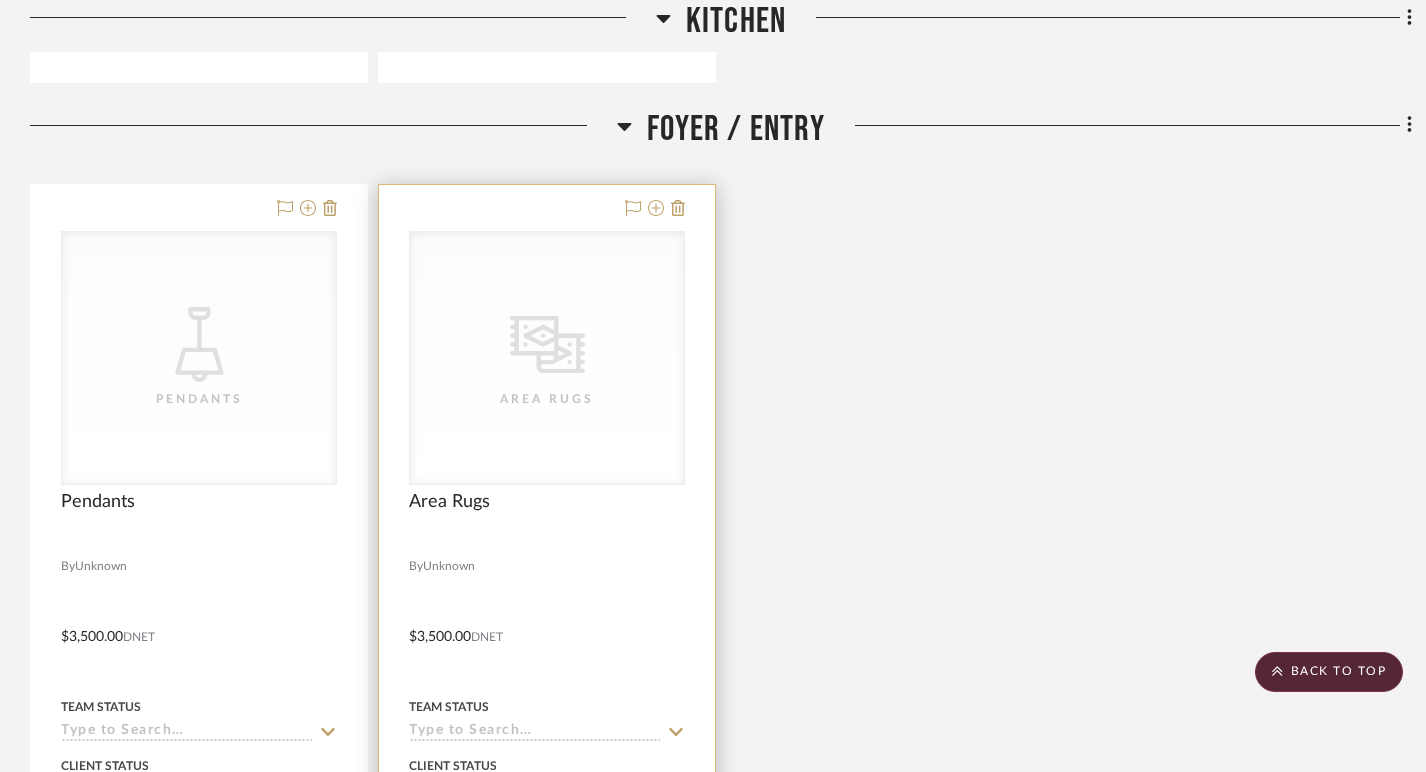 scroll, scrollTop: 7638, scrollLeft: 0, axis: vertical 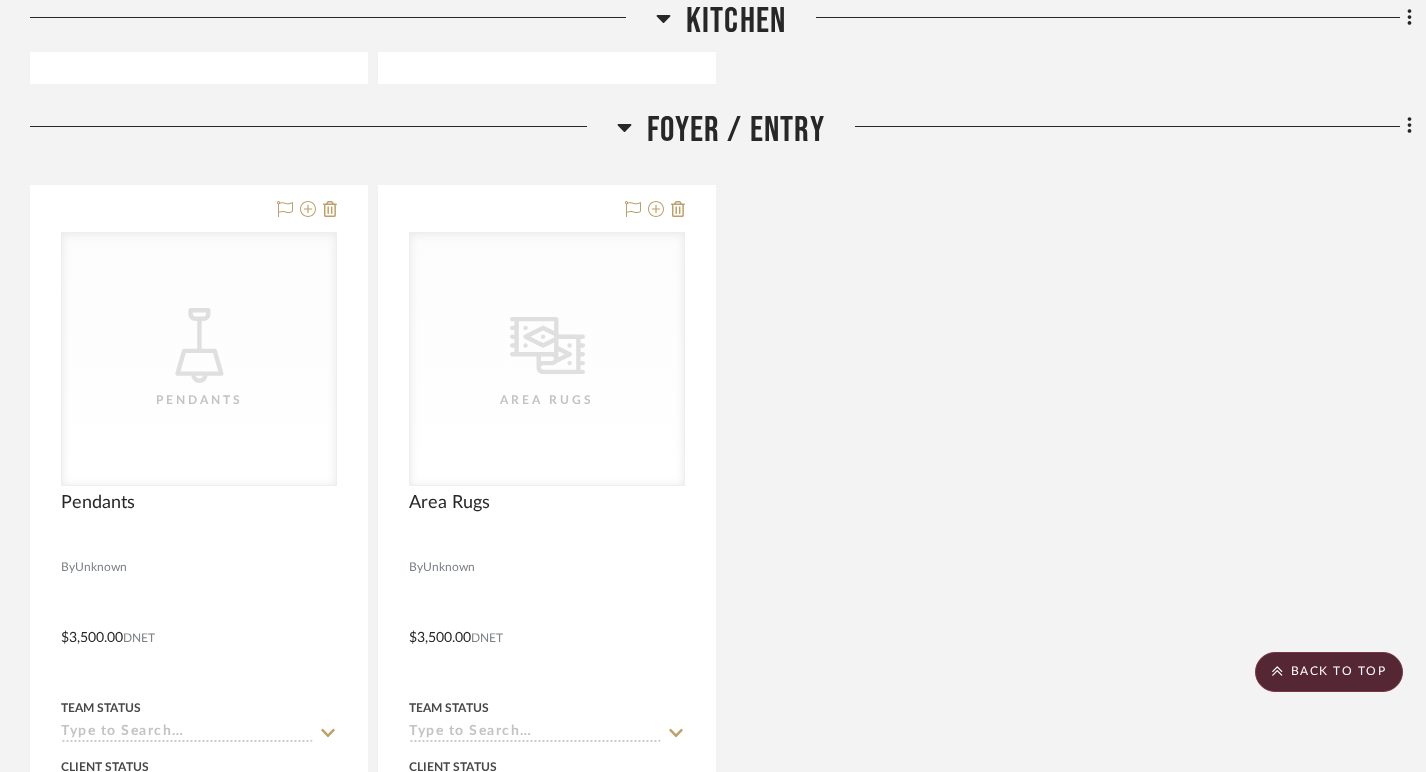 click 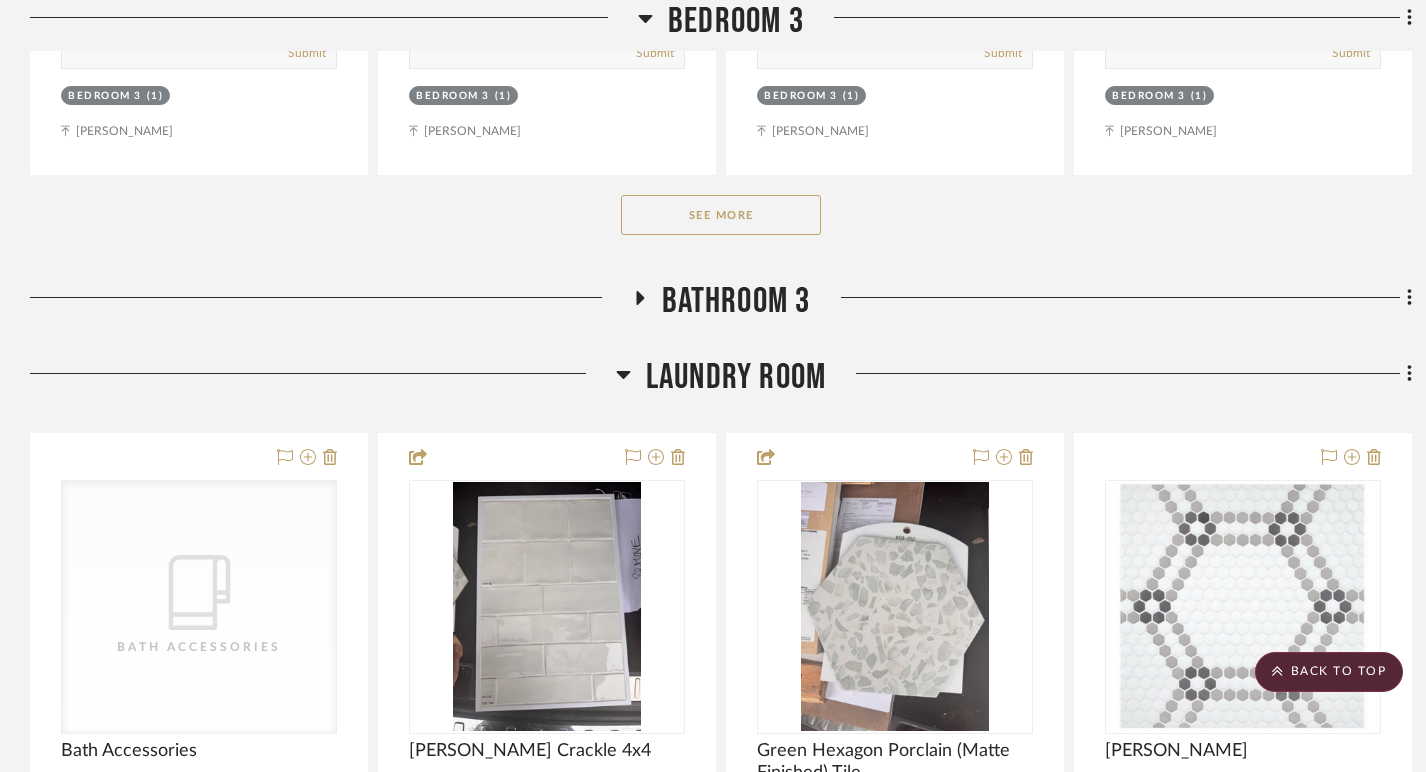scroll, scrollTop: 3644, scrollLeft: 0, axis: vertical 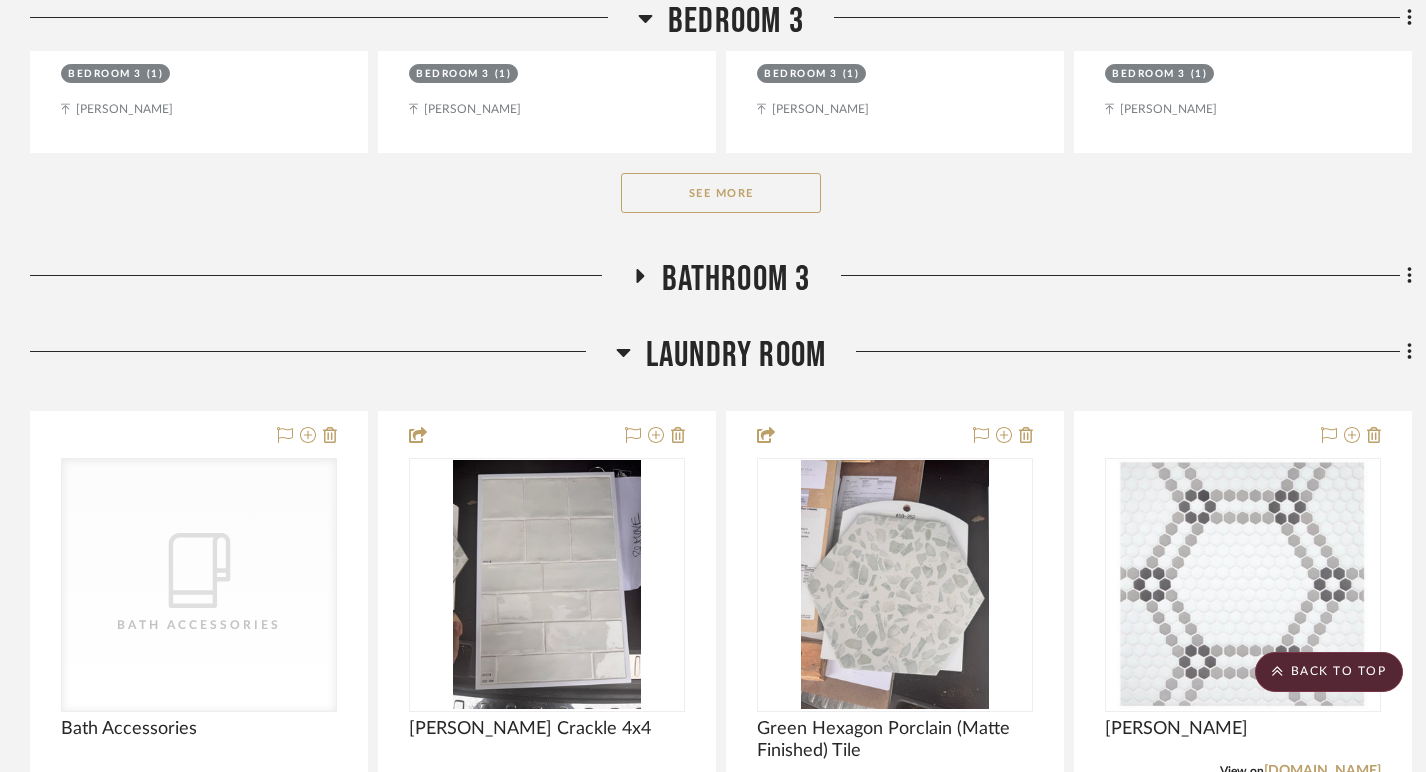 click 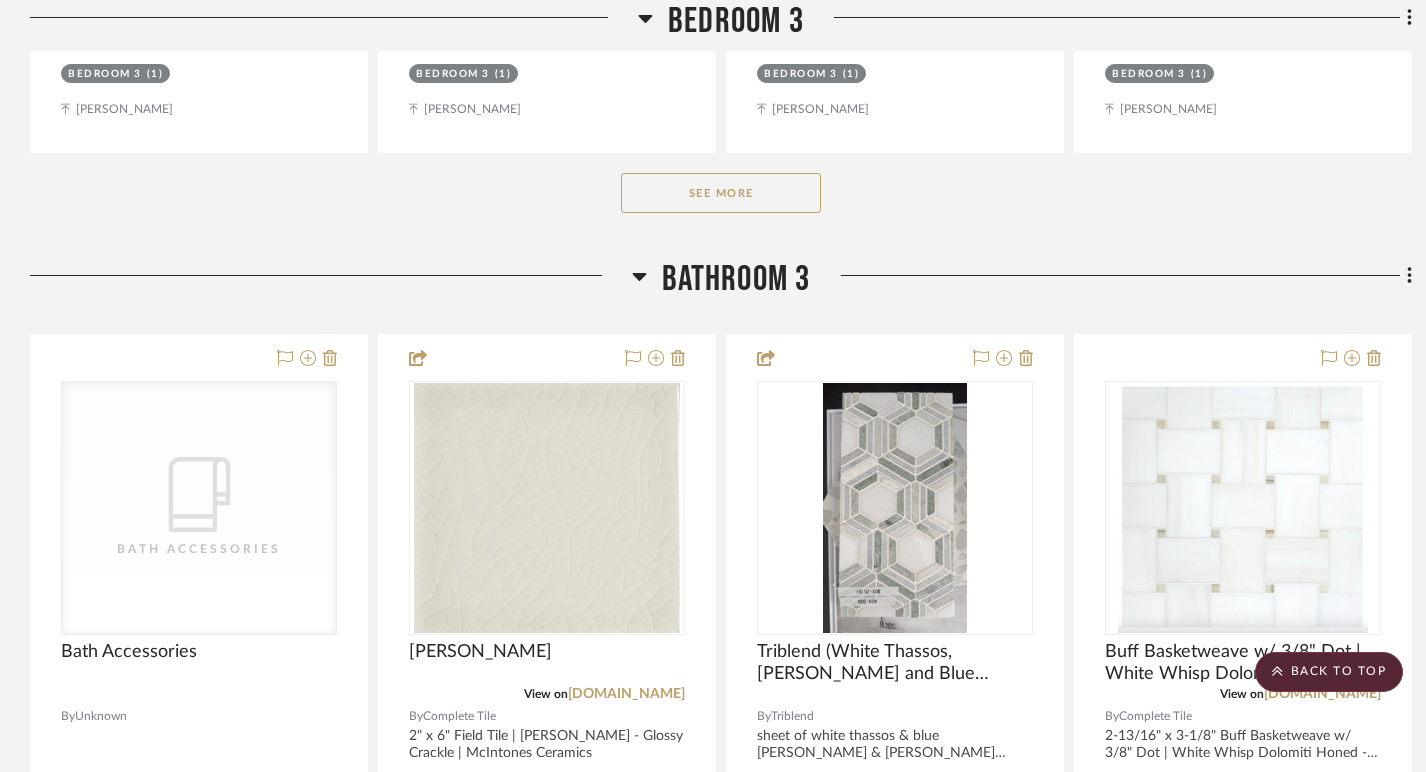 scroll, scrollTop: 3694, scrollLeft: 0, axis: vertical 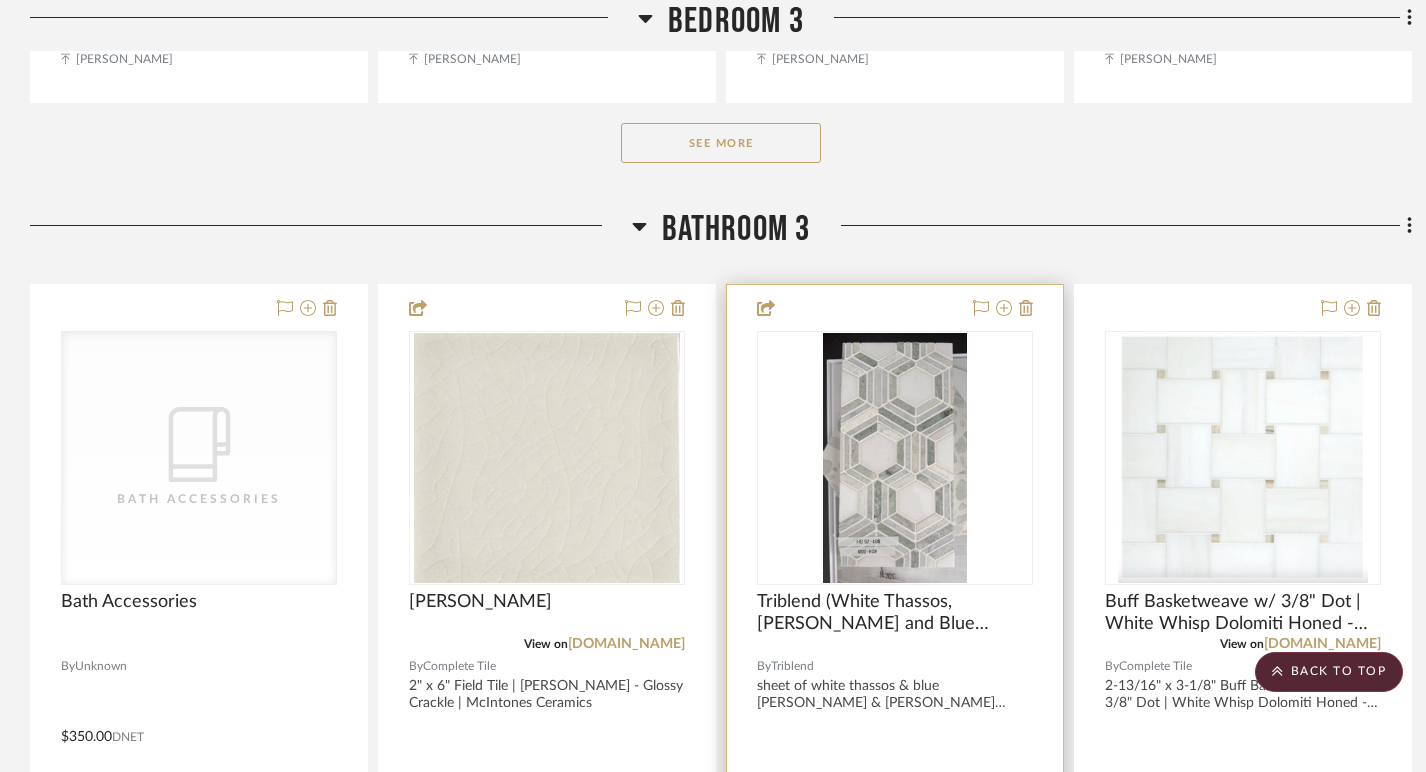 click at bounding box center [895, 458] 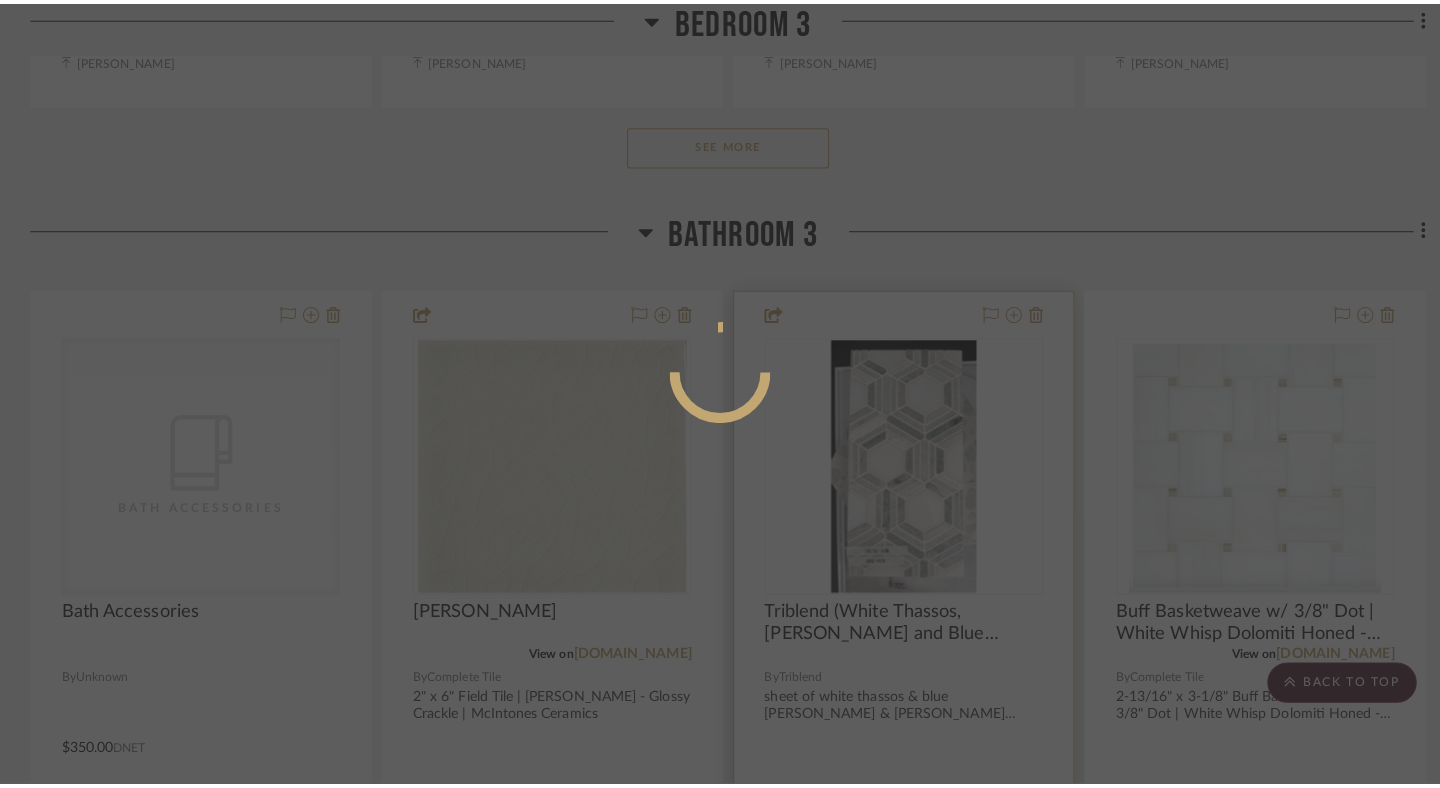 scroll, scrollTop: 0, scrollLeft: 0, axis: both 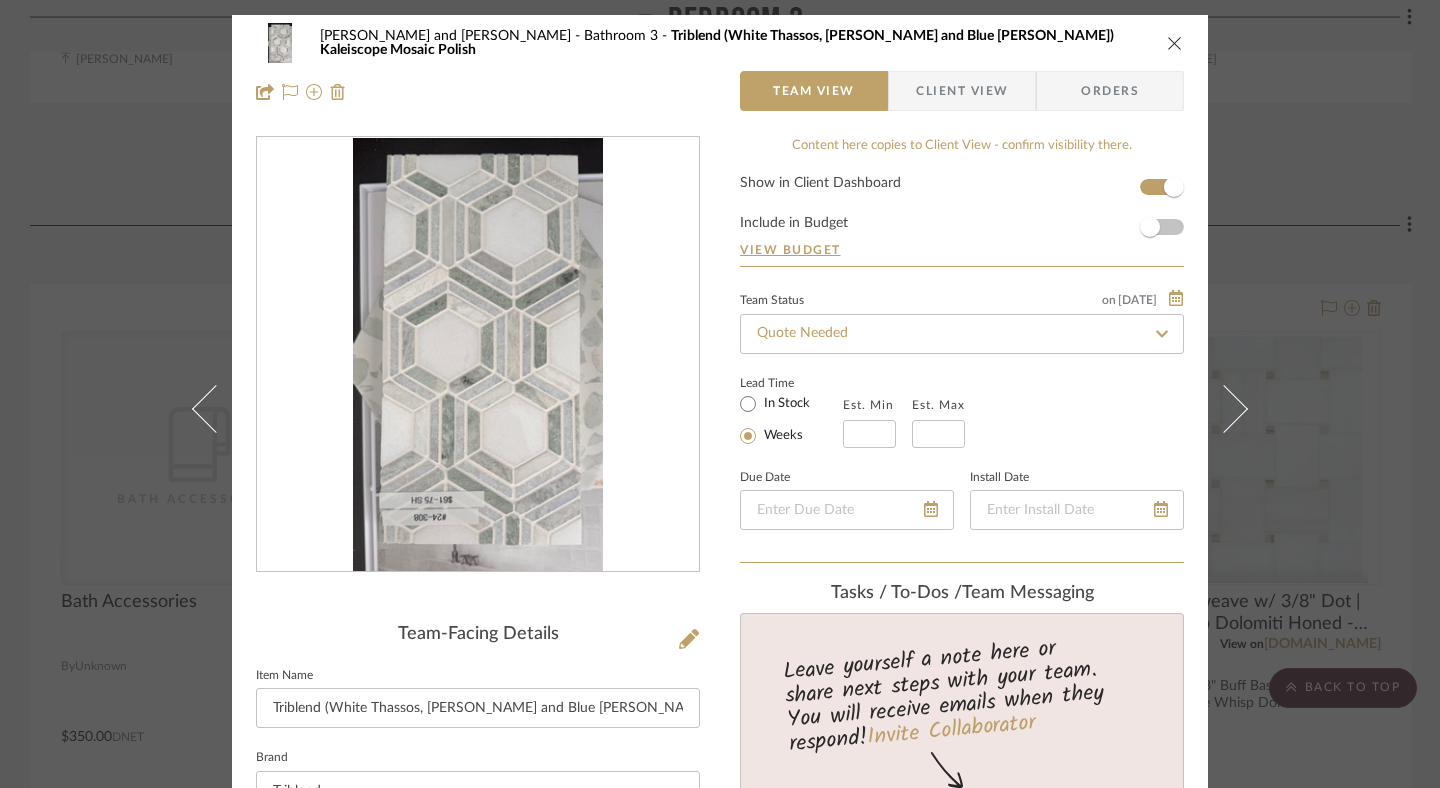 click at bounding box center [1175, 43] 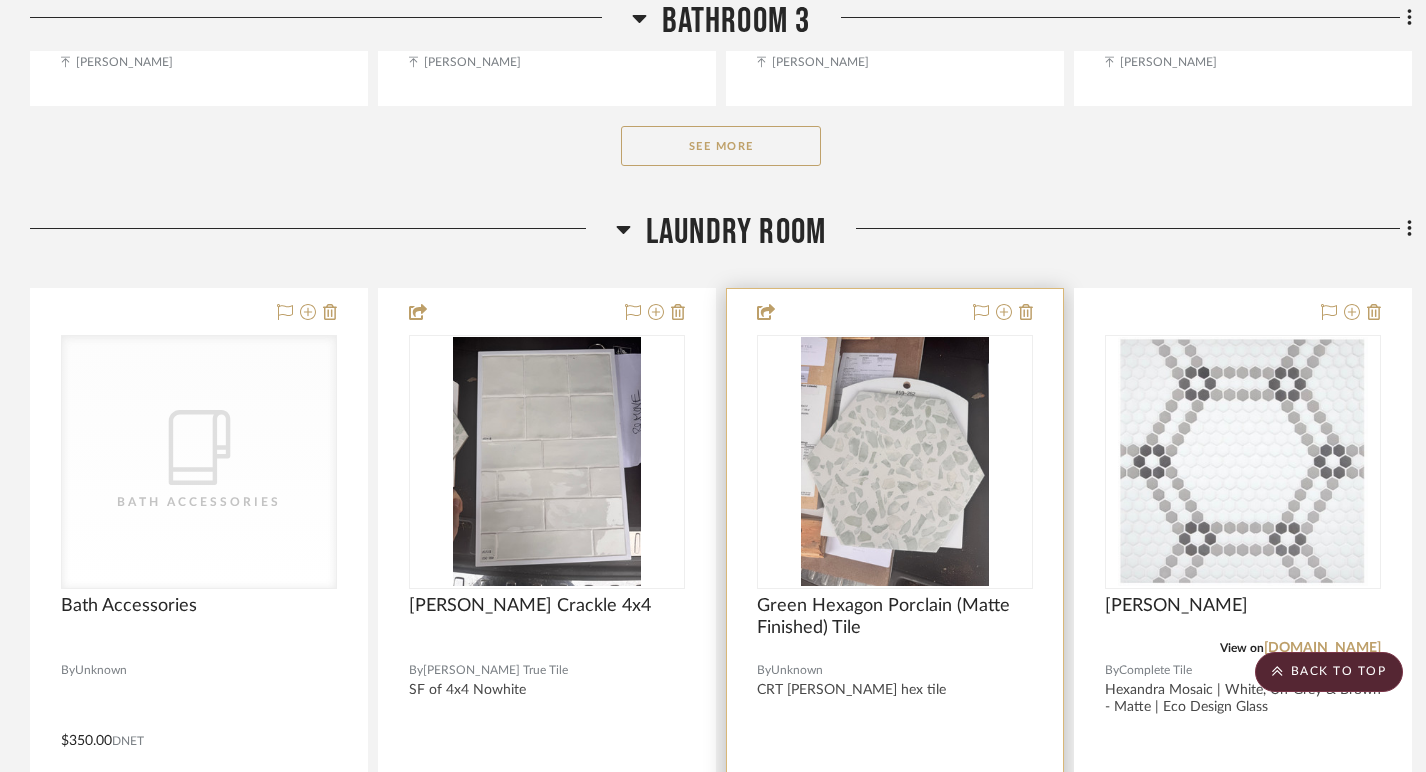 scroll, scrollTop: 4750, scrollLeft: 0, axis: vertical 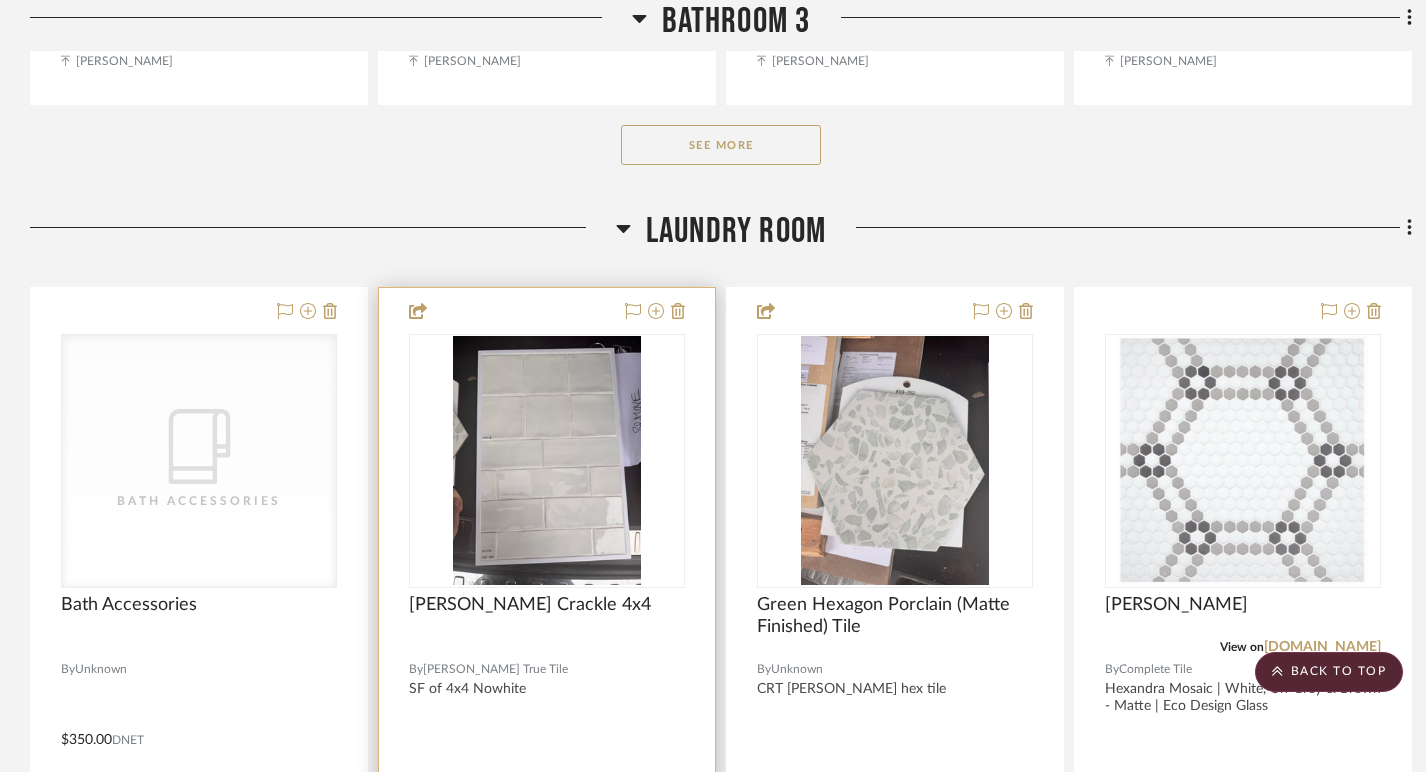 click at bounding box center (0, 0) 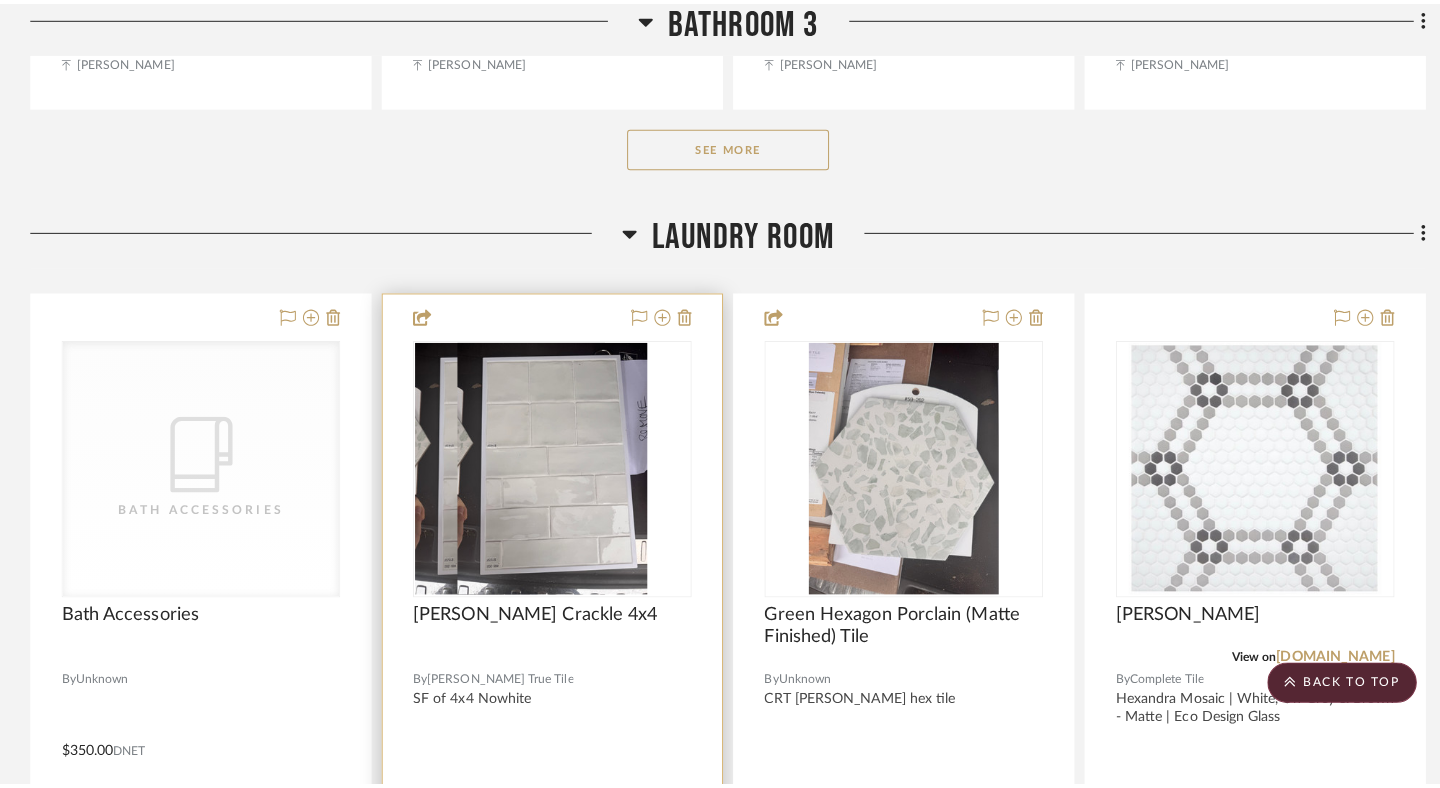 scroll, scrollTop: 0, scrollLeft: 0, axis: both 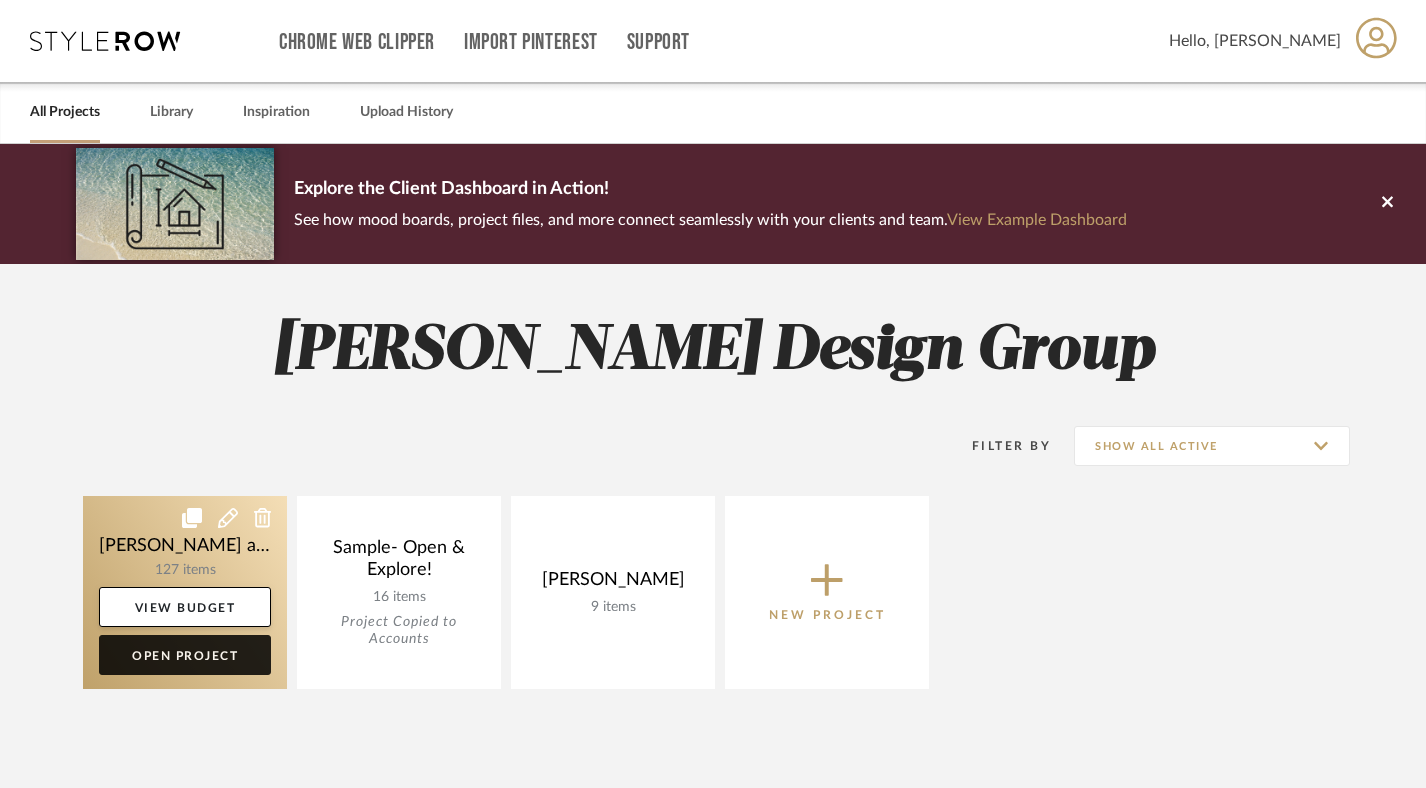 click on "Open Project" 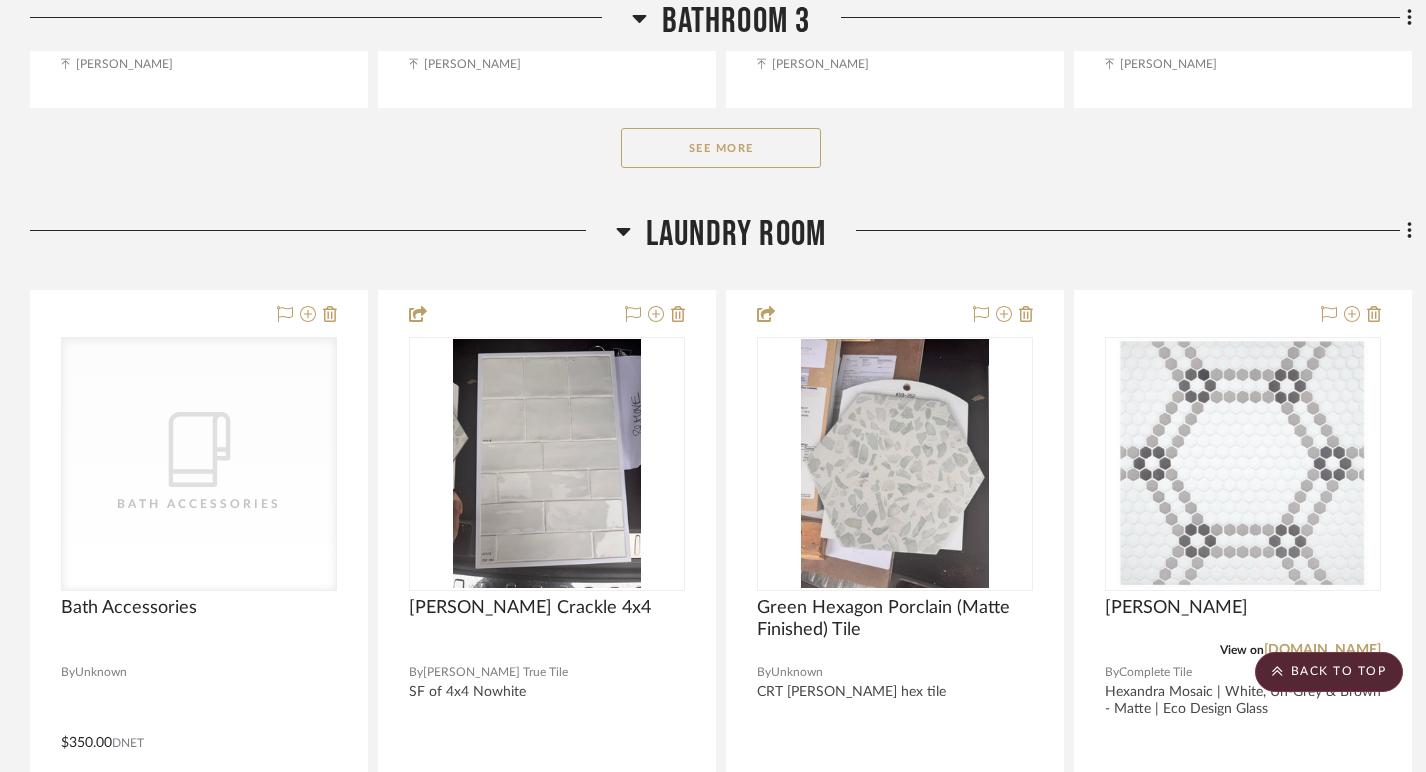 scroll, scrollTop: 4751, scrollLeft: 0, axis: vertical 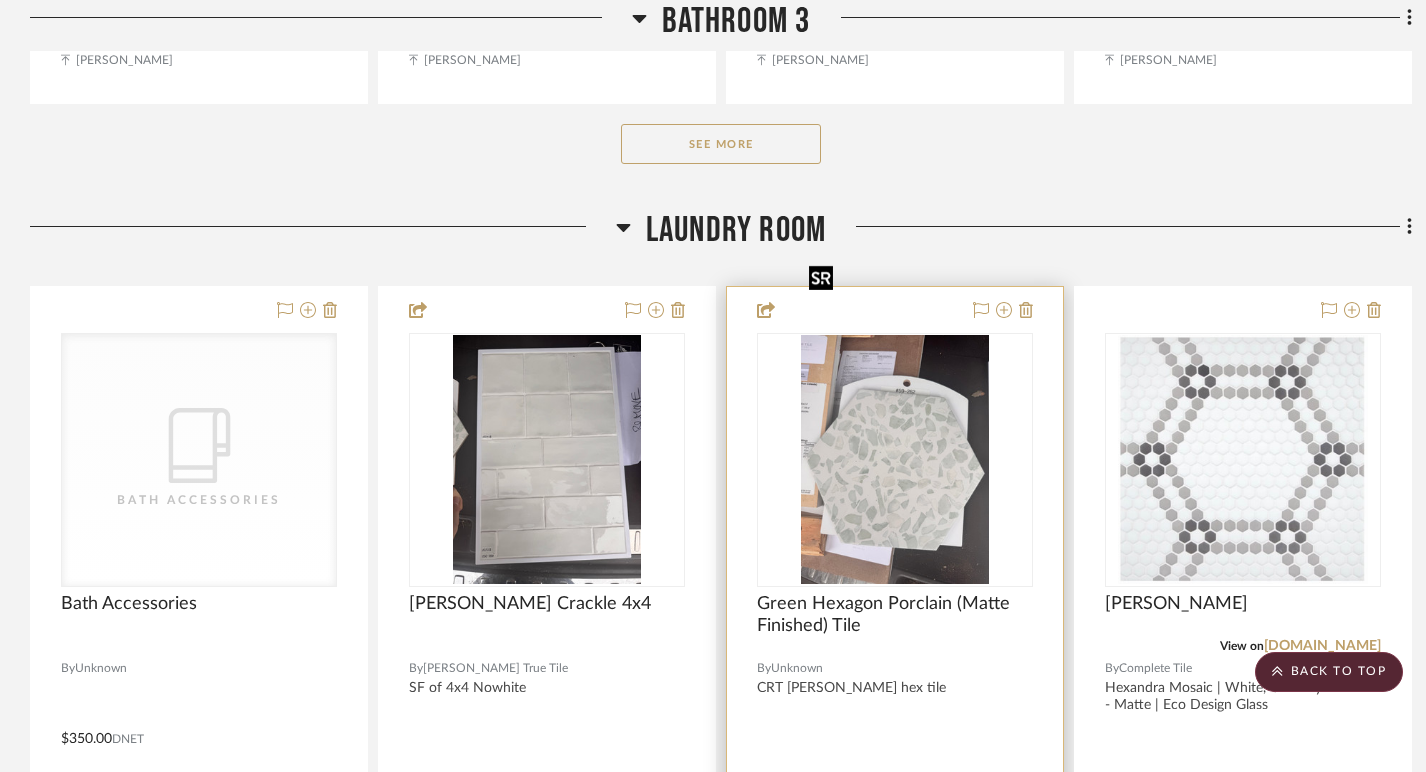 click at bounding box center [0, 0] 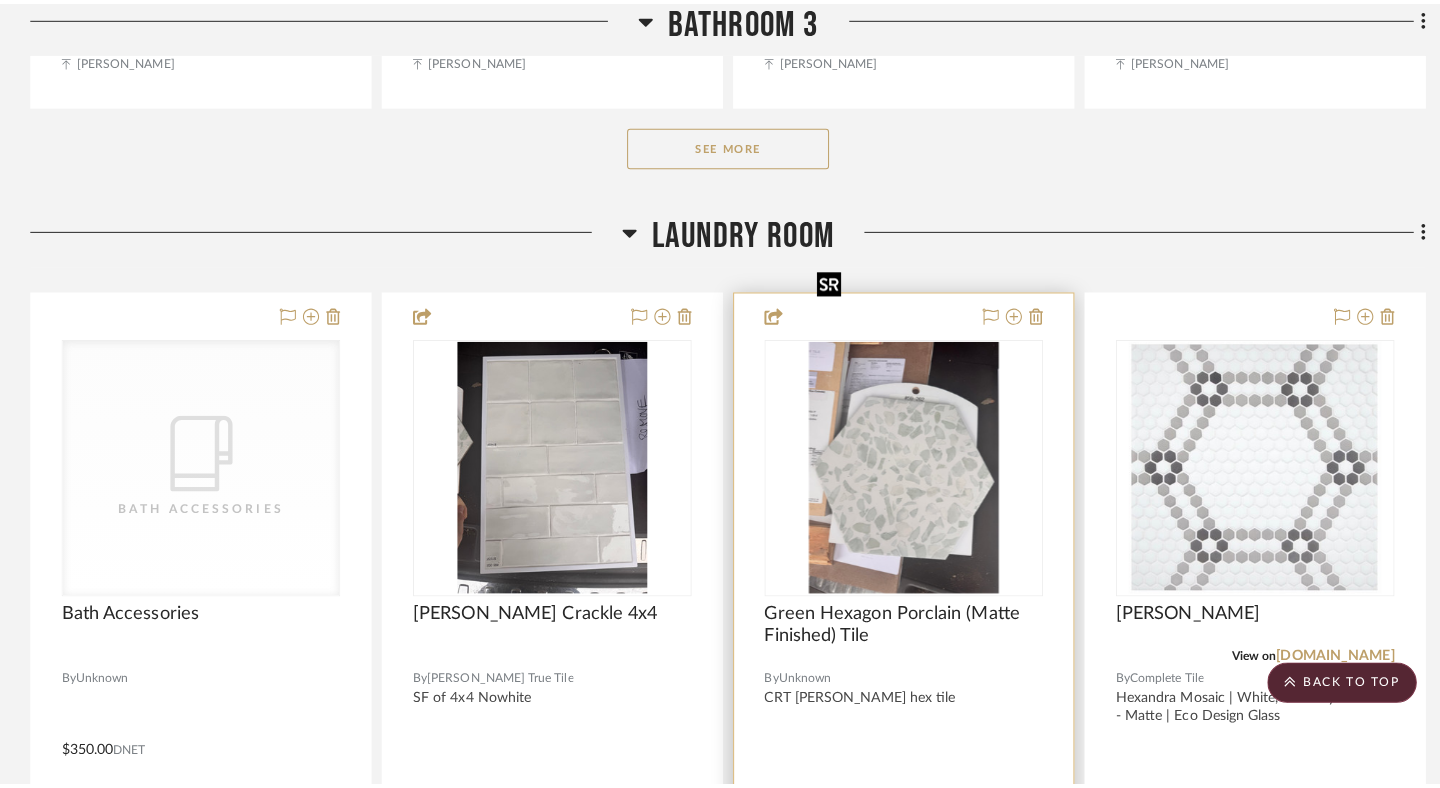 scroll, scrollTop: 0, scrollLeft: 0, axis: both 